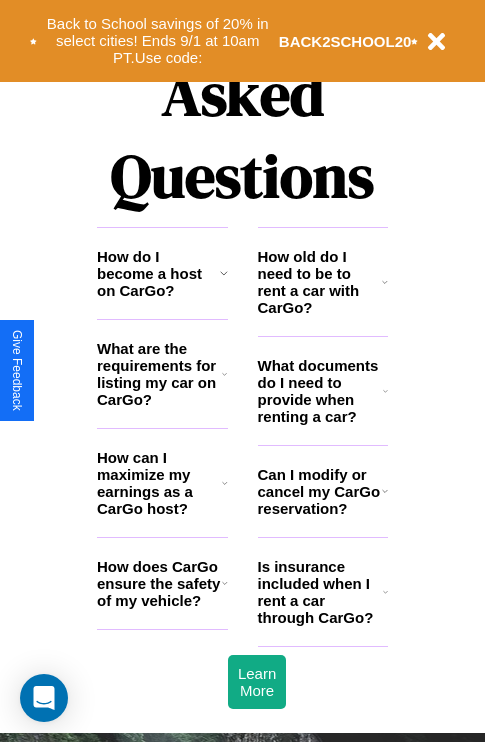 scroll, scrollTop: 2423, scrollLeft: 0, axis: vertical 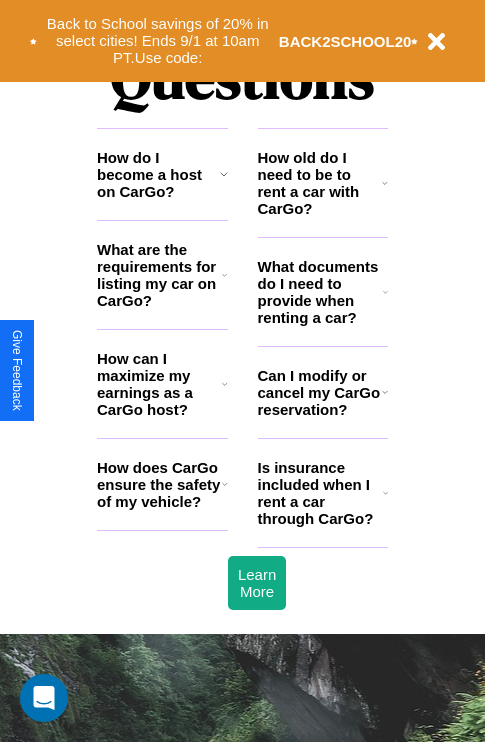 click on "How do I become a host on CarGo?" at bounding box center [158, 174] 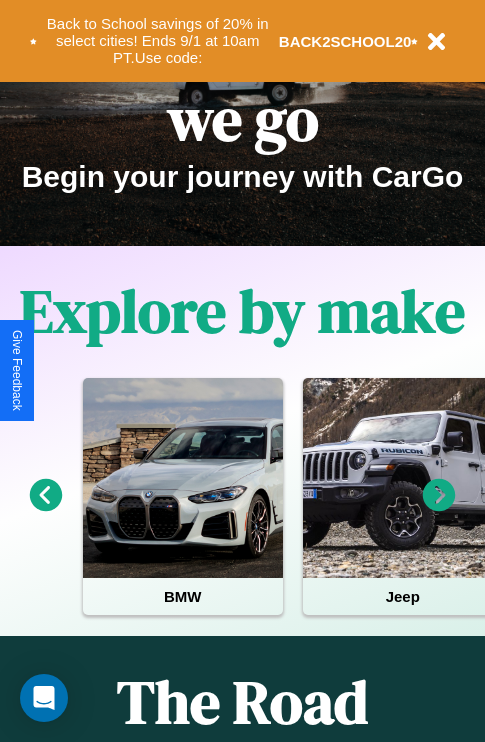 scroll, scrollTop: 0, scrollLeft: 0, axis: both 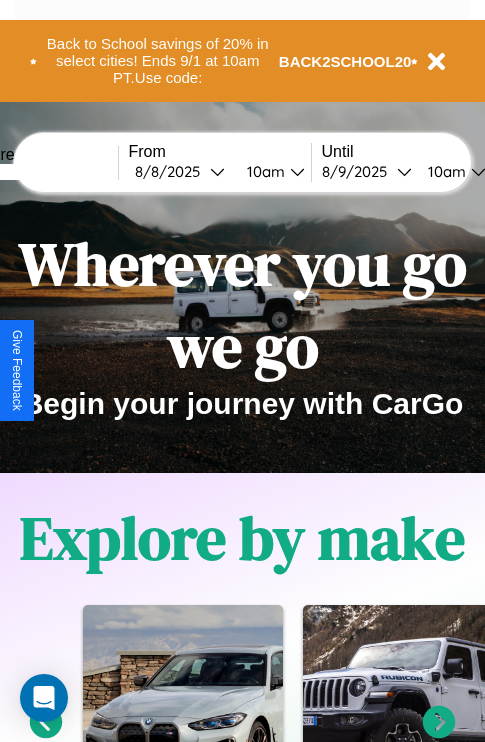 click at bounding box center [43, 172] 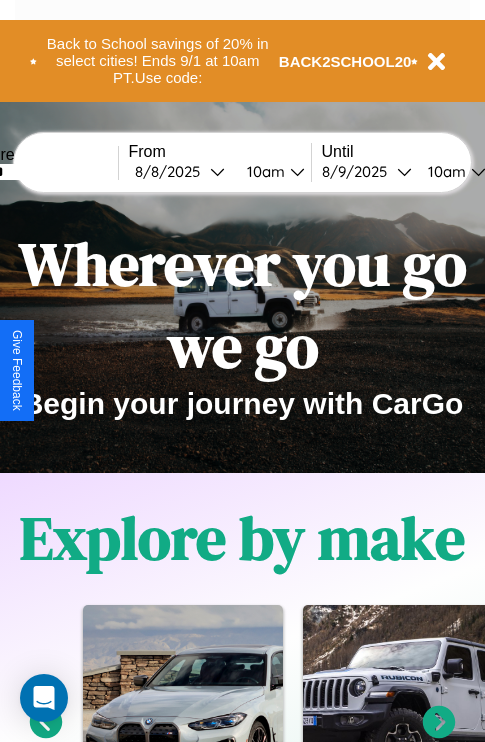 type on "******" 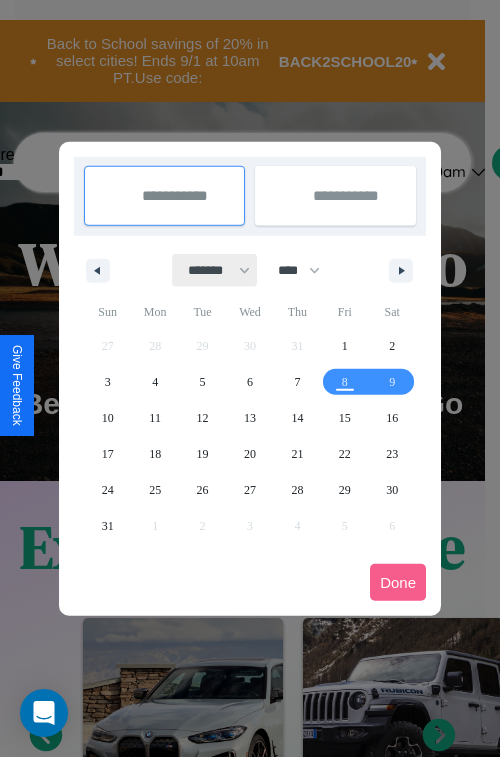 click on "******* ******** ***** ***** *** **** **** ****** ********* ******* ******** ********" at bounding box center [215, 270] 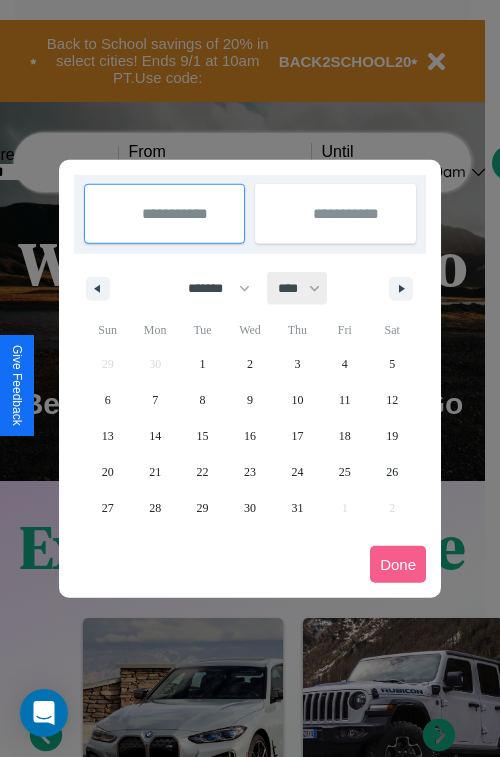click on "**** **** **** **** **** **** **** **** **** **** **** **** **** **** **** **** **** **** **** **** **** **** **** **** **** **** **** **** **** **** **** **** **** **** **** **** **** **** **** **** **** **** **** **** **** **** **** **** **** **** **** **** **** **** **** **** **** **** **** **** **** **** **** **** **** **** **** **** **** **** **** **** **** **** **** **** **** **** **** **** **** **** **** **** **** **** **** **** **** **** **** **** **** **** **** **** **** **** **** **** **** **** **** **** **** **** **** **** **** **** **** **** **** **** **** **** **** **** **** **** ****" at bounding box center [298, 288] 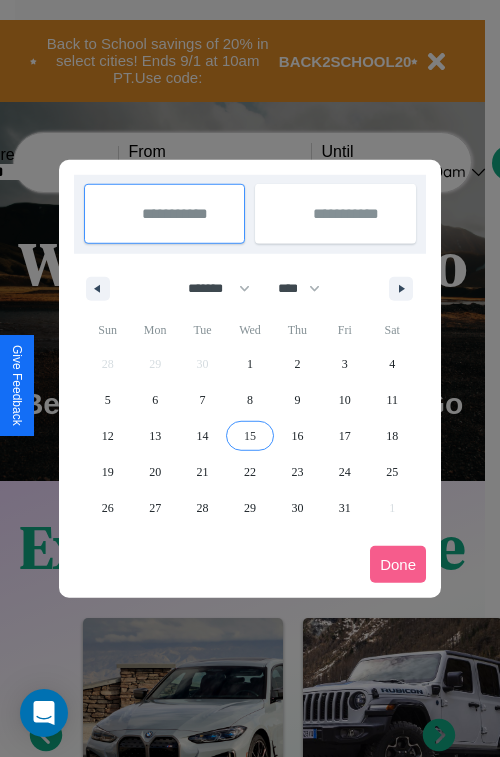 click on "15" at bounding box center (250, 436) 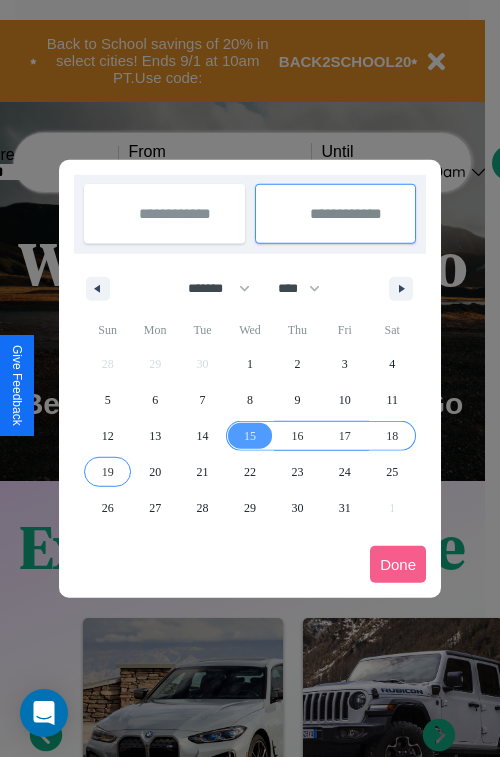 click on "19" at bounding box center [108, 472] 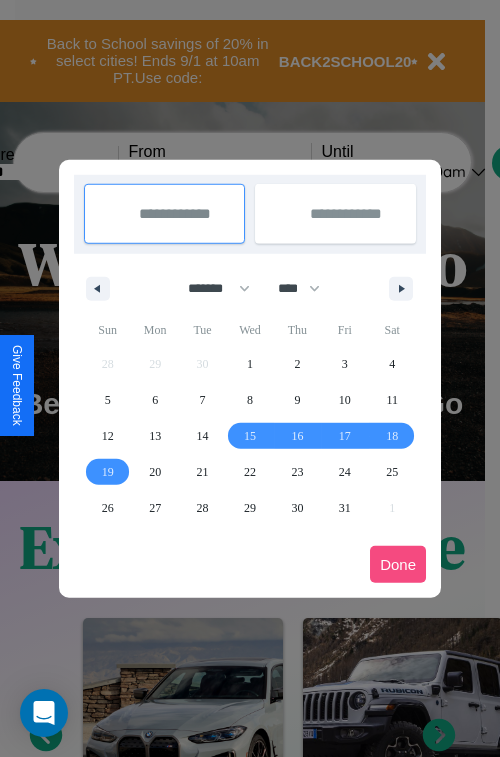 click on "Done" at bounding box center (398, 564) 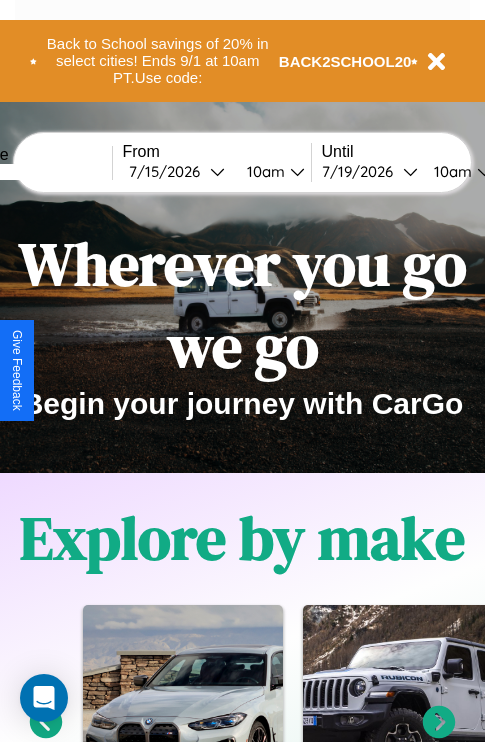 scroll, scrollTop: 0, scrollLeft: 74, axis: horizontal 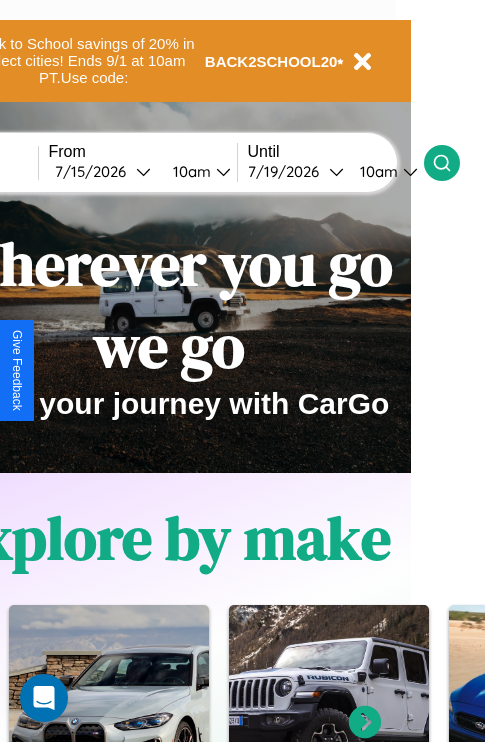 click 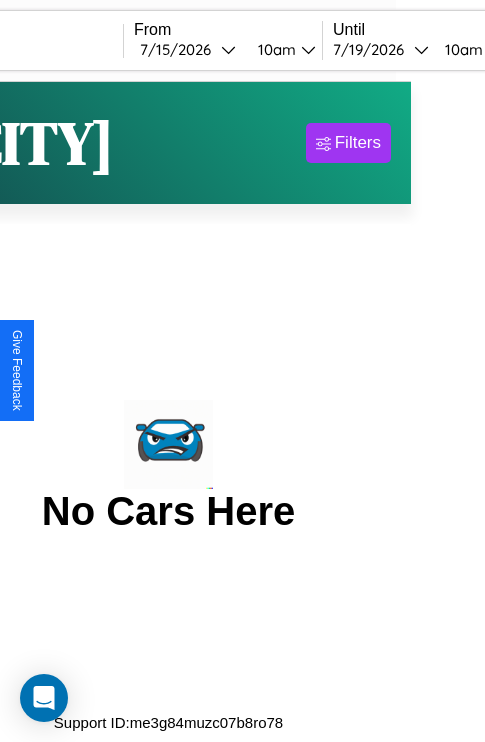 scroll, scrollTop: 0, scrollLeft: 0, axis: both 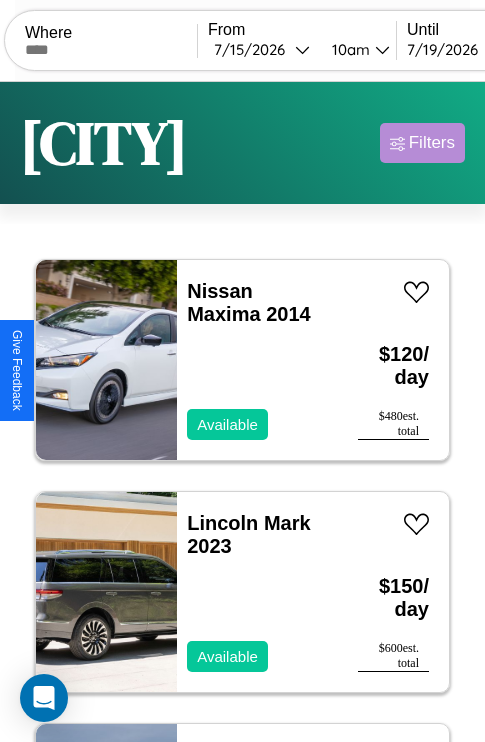 click on "Filters" at bounding box center [432, 143] 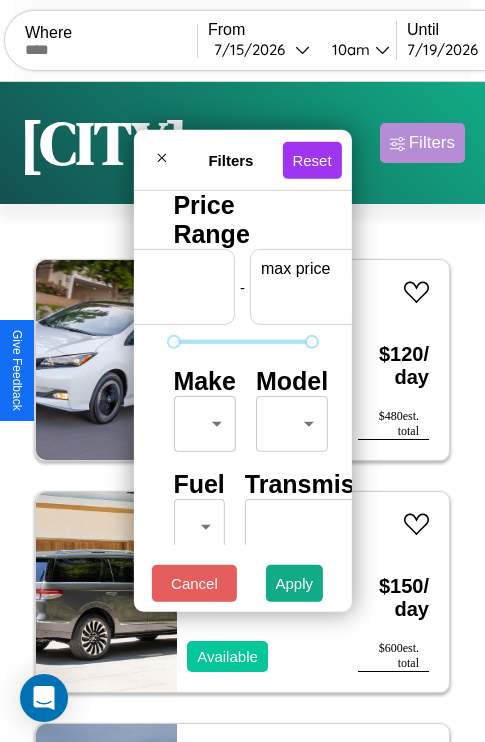 scroll, scrollTop: 0, scrollLeft: 124, axis: horizontal 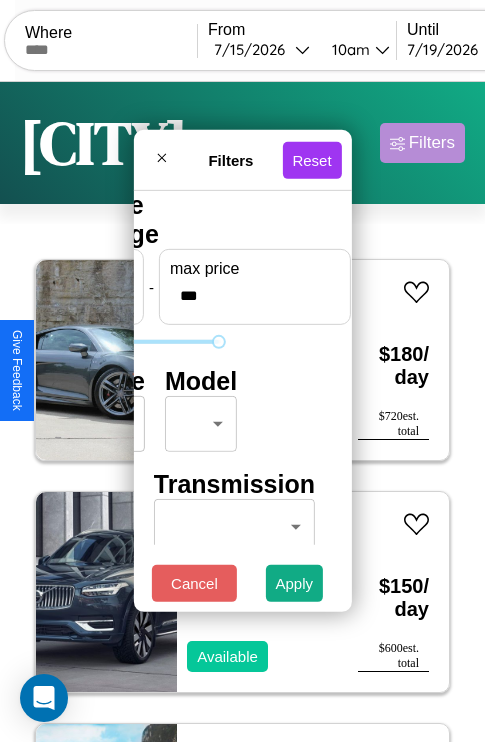type on "***" 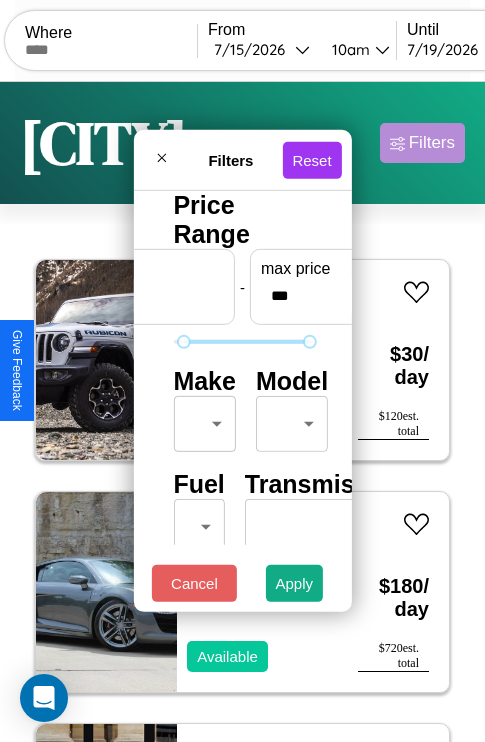 scroll, scrollTop: 162, scrollLeft: 63, axis: both 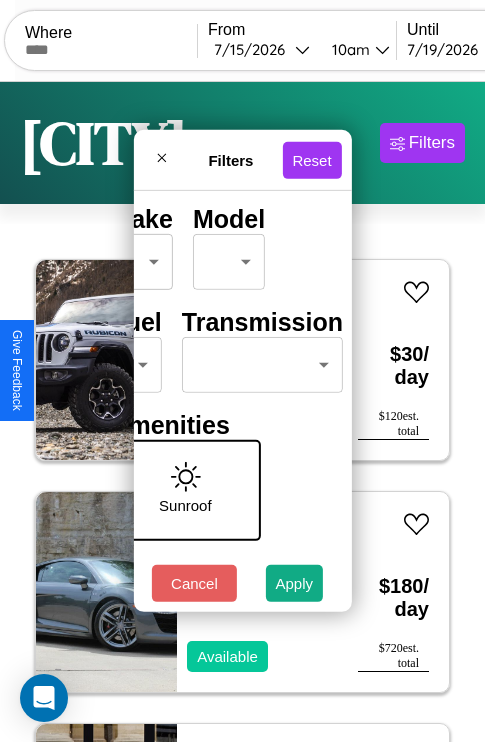 type on "**" 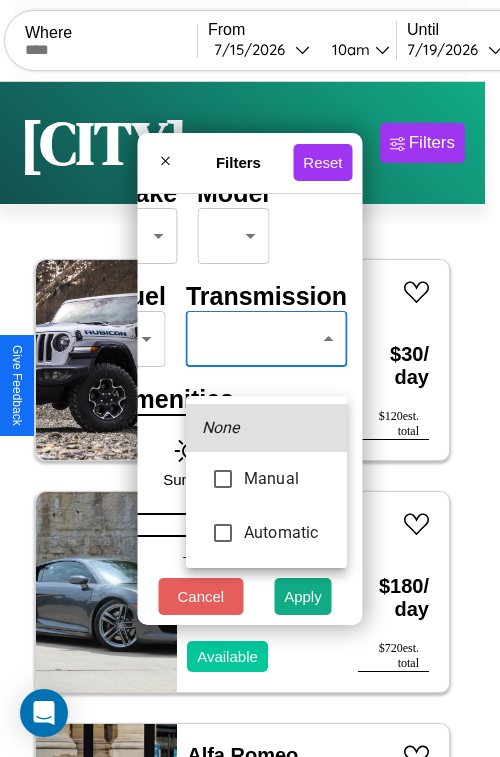 type on "*********" 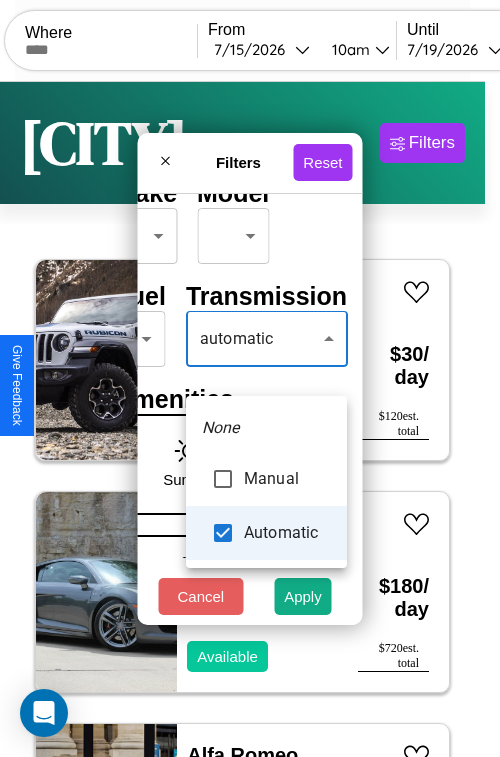 click at bounding box center (250, 378) 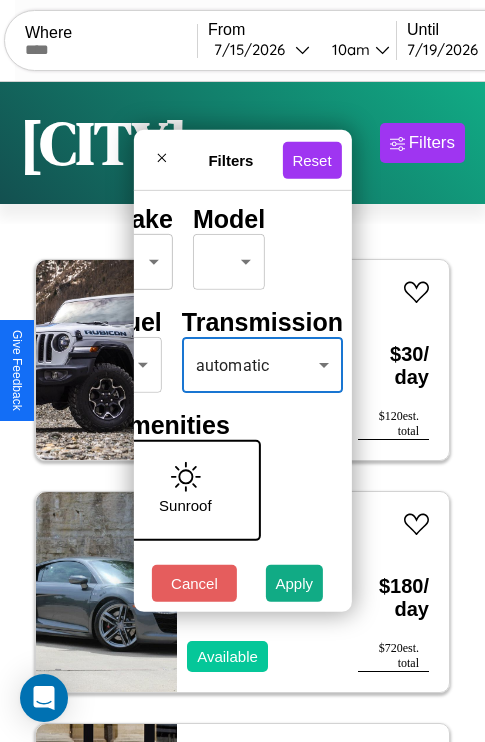 click on "Apply" at bounding box center [295, 583] 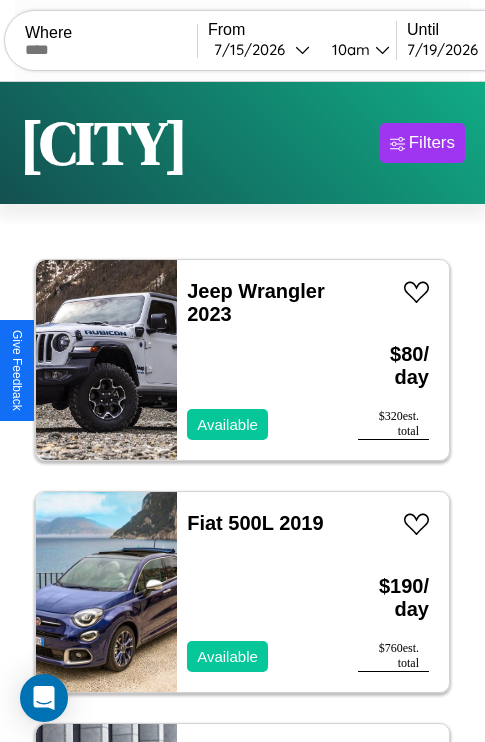 scroll, scrollTop: 94, scrollLeft: 0, axis: vertical 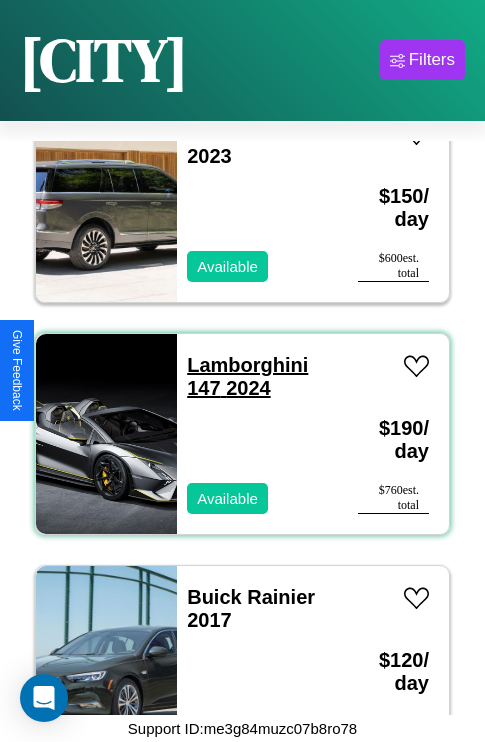 click on "Lamborghini   147   2024" at bounding box center (247, 376) 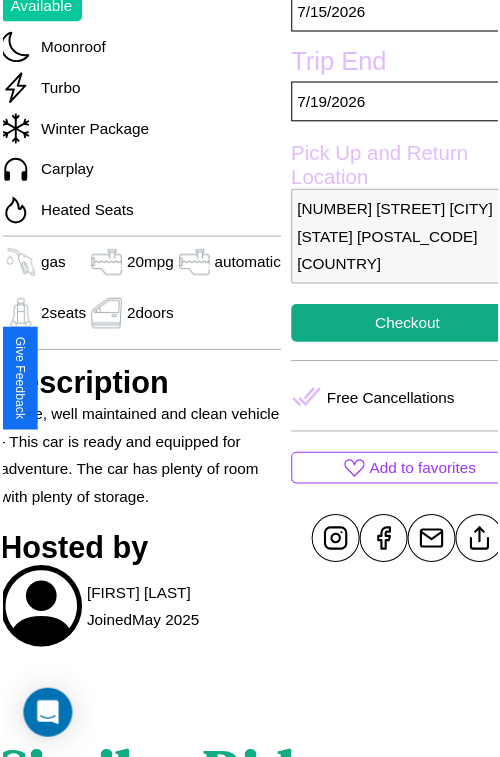 scroll, scrollTop: 550, scrollLeft: 84, axis: both 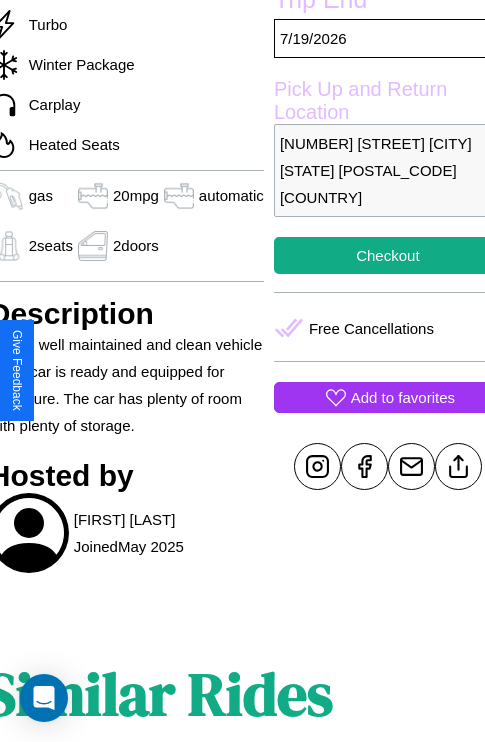 click on "Add to favorites" at bounding box center [403, 397] 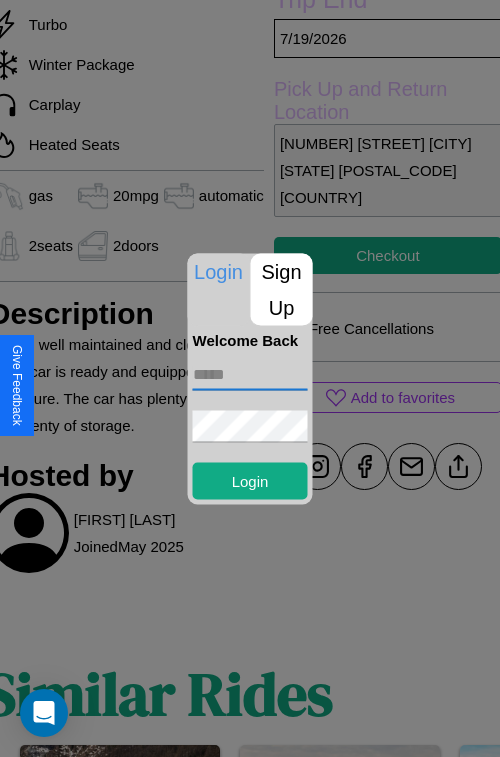 click at bounding box center [250, 374] 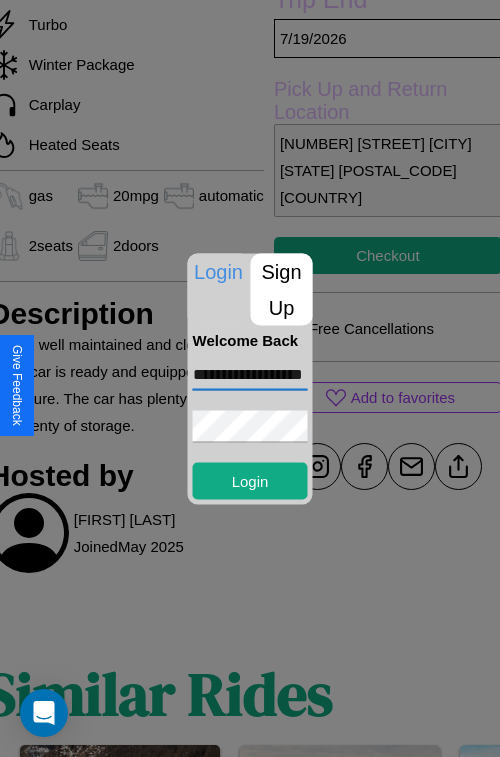 scroll, scrollTop: 0, scrollLeft: 47, axis: horizontal 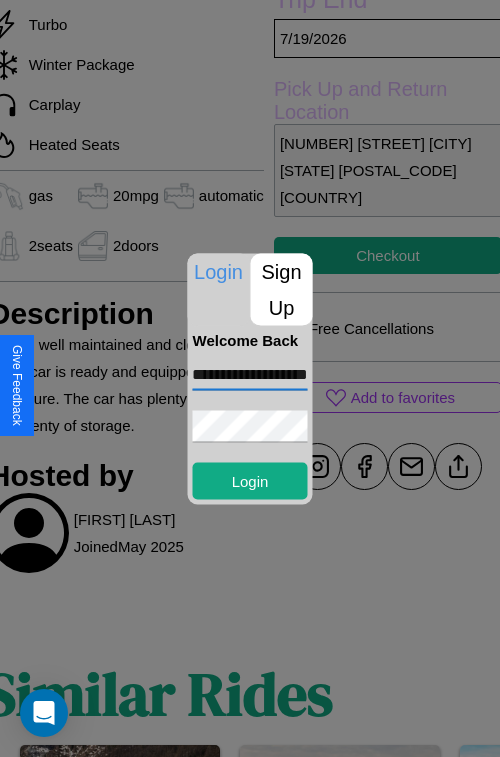 type on "**********" 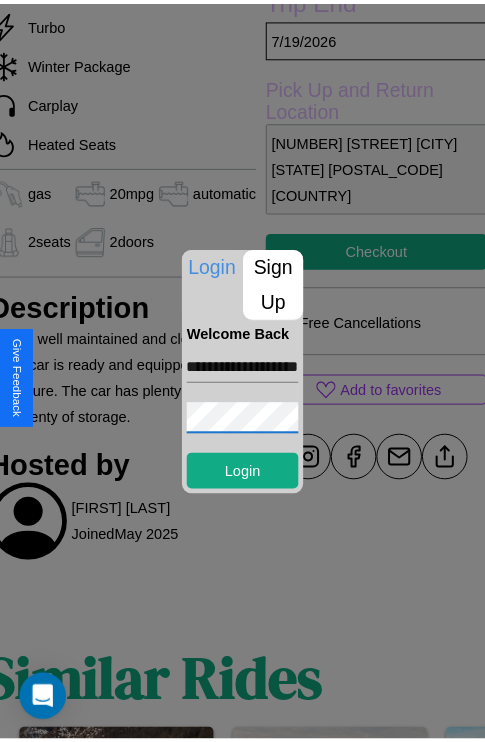 scroll, scrollTop: 0, scrollLeft: 0, axis: both 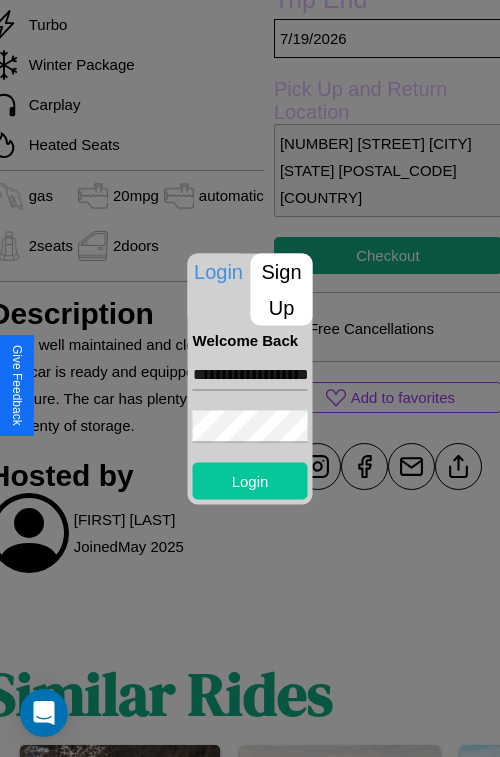 click on "Login" at bounding box center (250, 480) 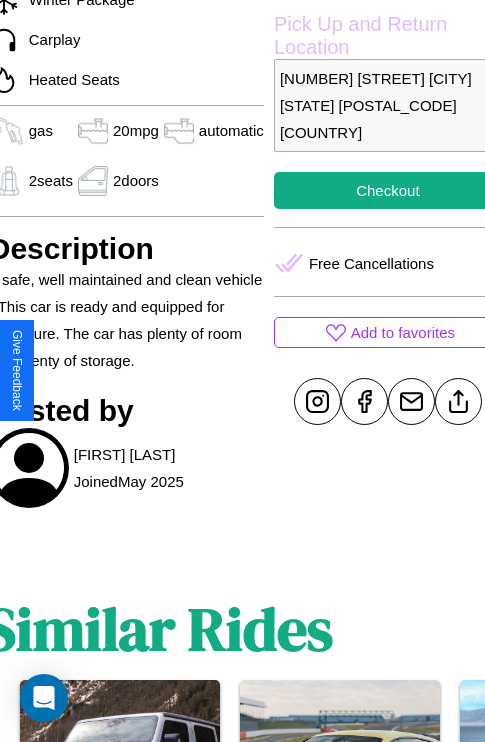 scroll, scrollTop: 619, scrollLeft: 84, axis: both 